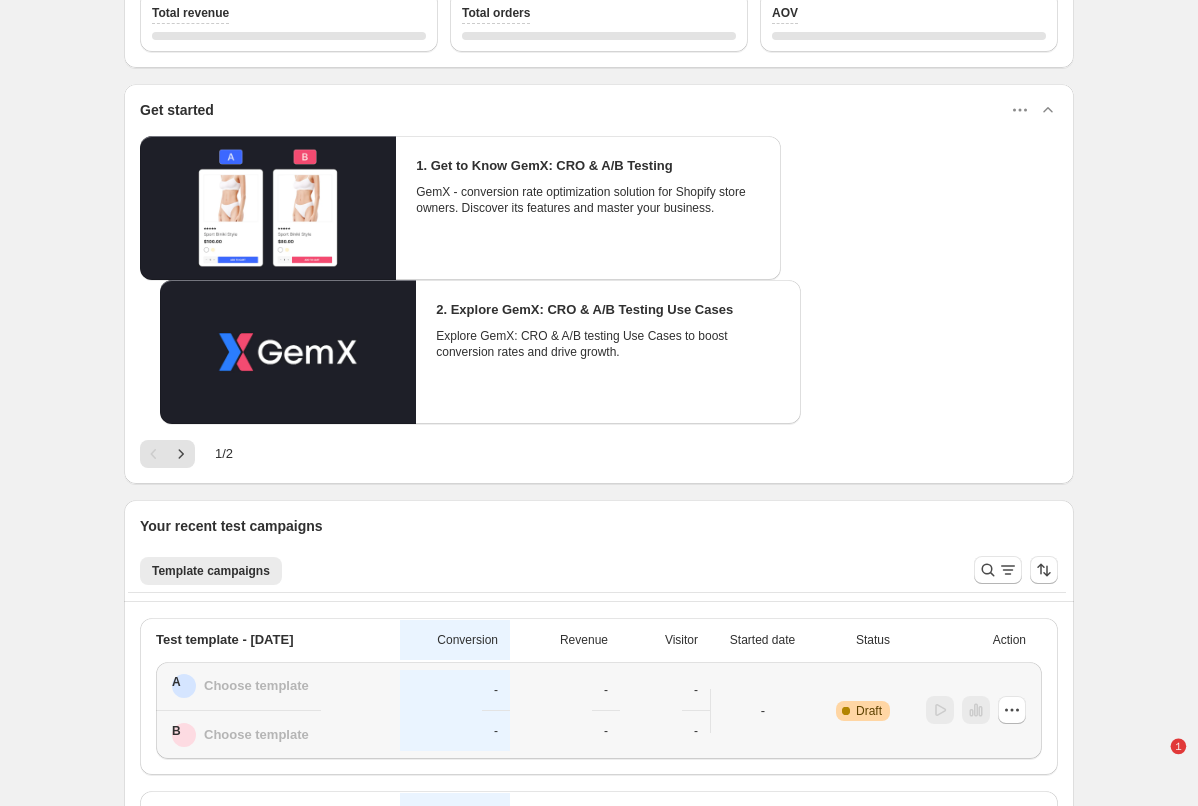 scroll, scrollTop: 267, scrollLeft: 0, axis: vertical 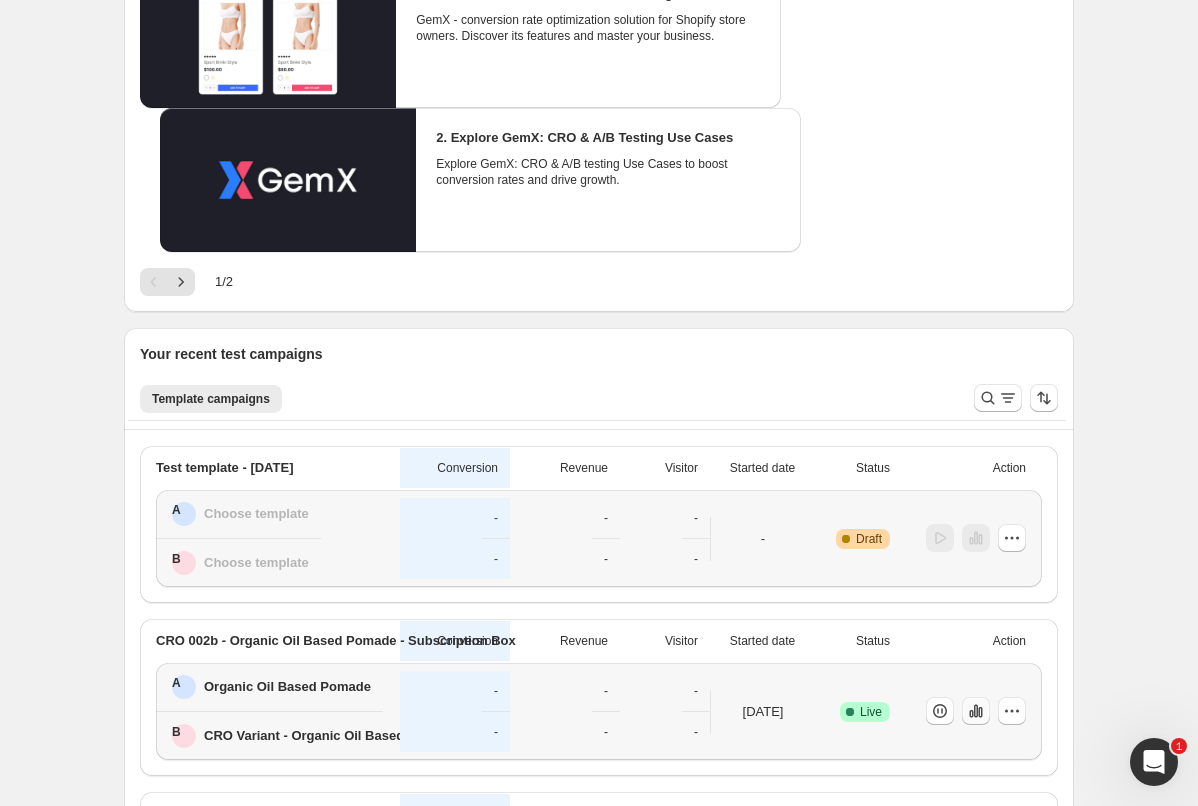 click at bounding box center (940, 538) 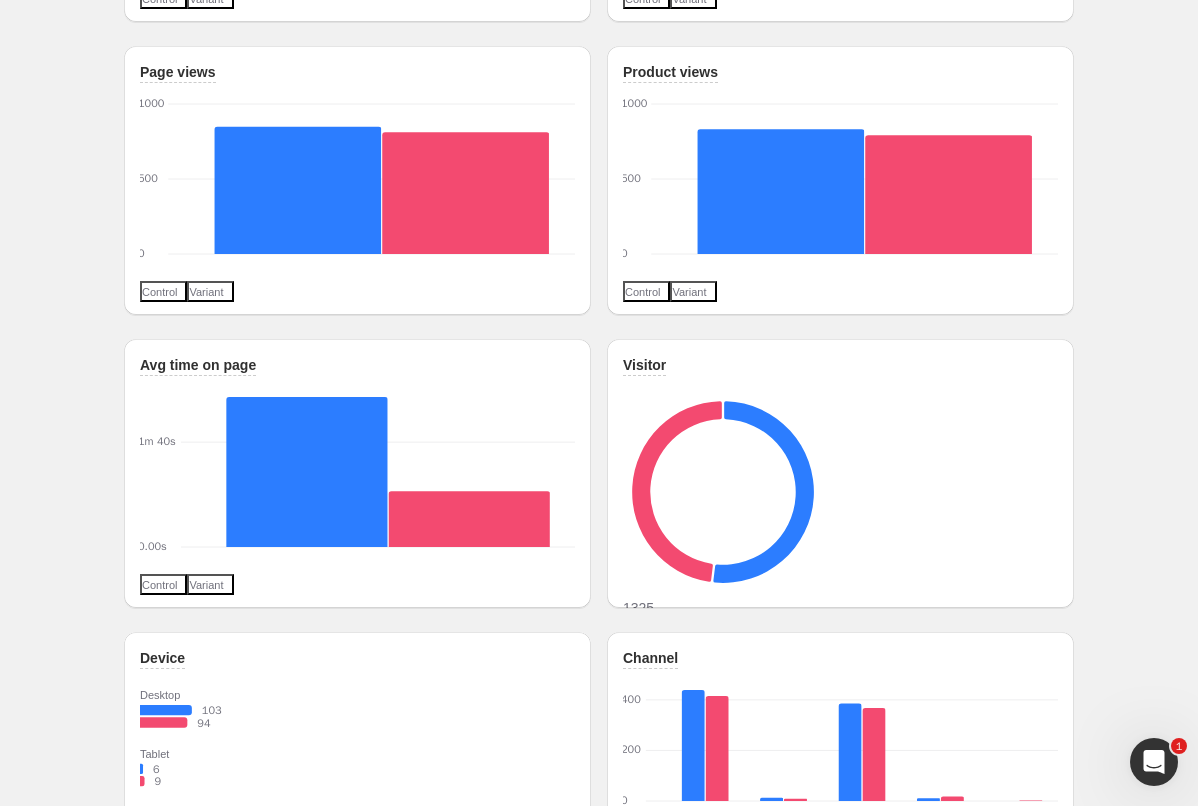 scroll, scrollTop: 1572, scrollLeft: 0, axis: vertical 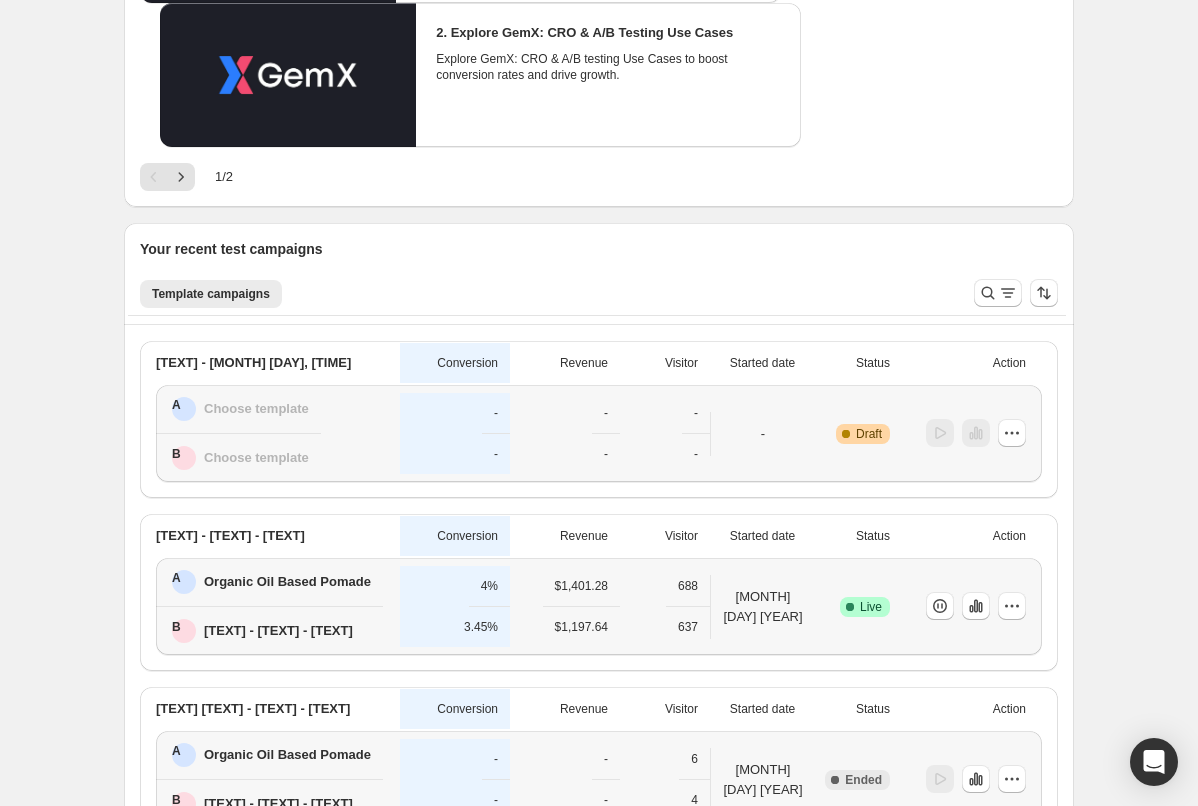 click on "$1,197.64" at bounding box center (496, 413) 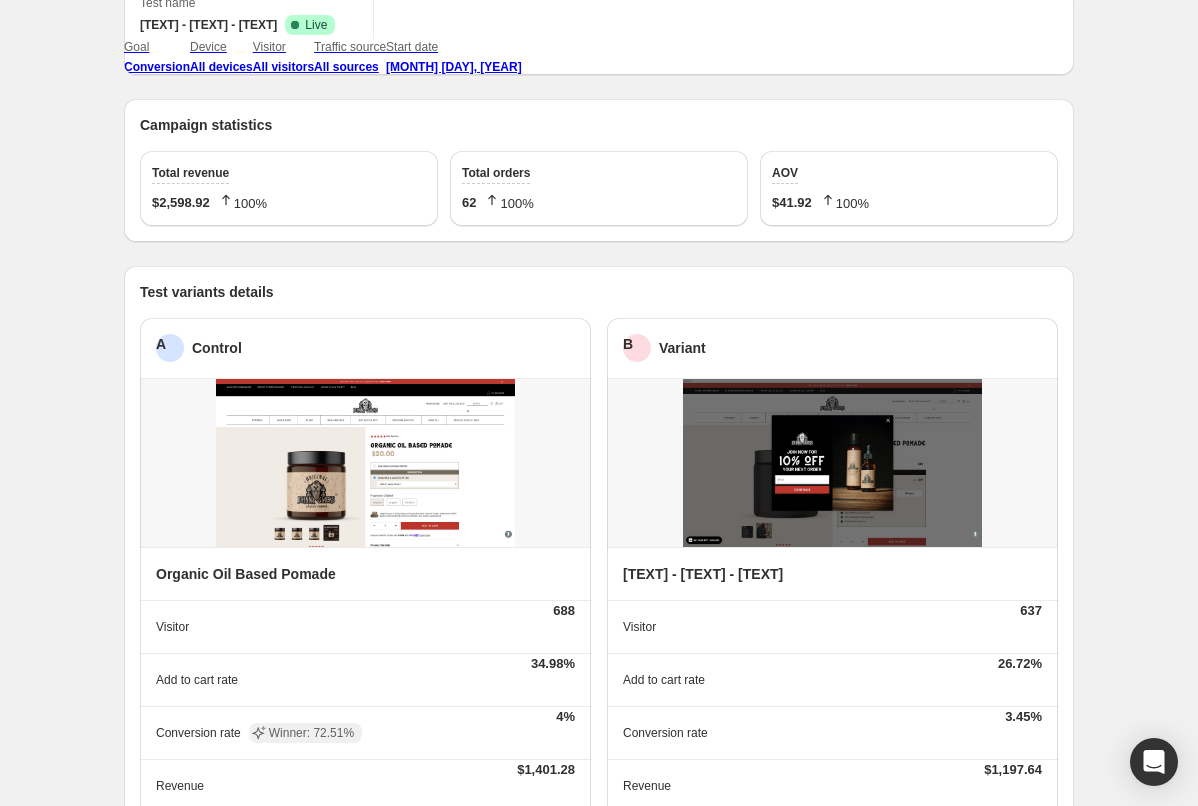 scroll, scrollTop: 0, scrollLeft: 0, axis: both 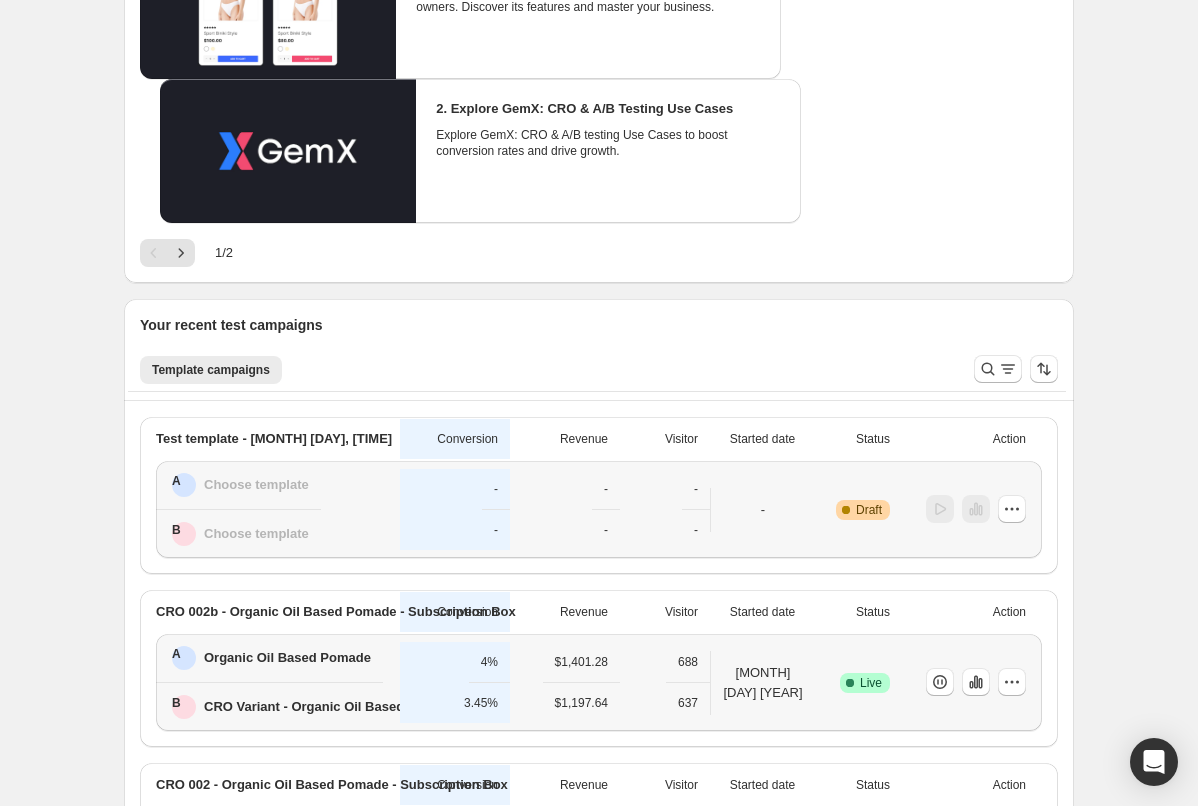 click on "CRO Variant - Organic Oil Based Pomade" at bounding box center (287, 658) 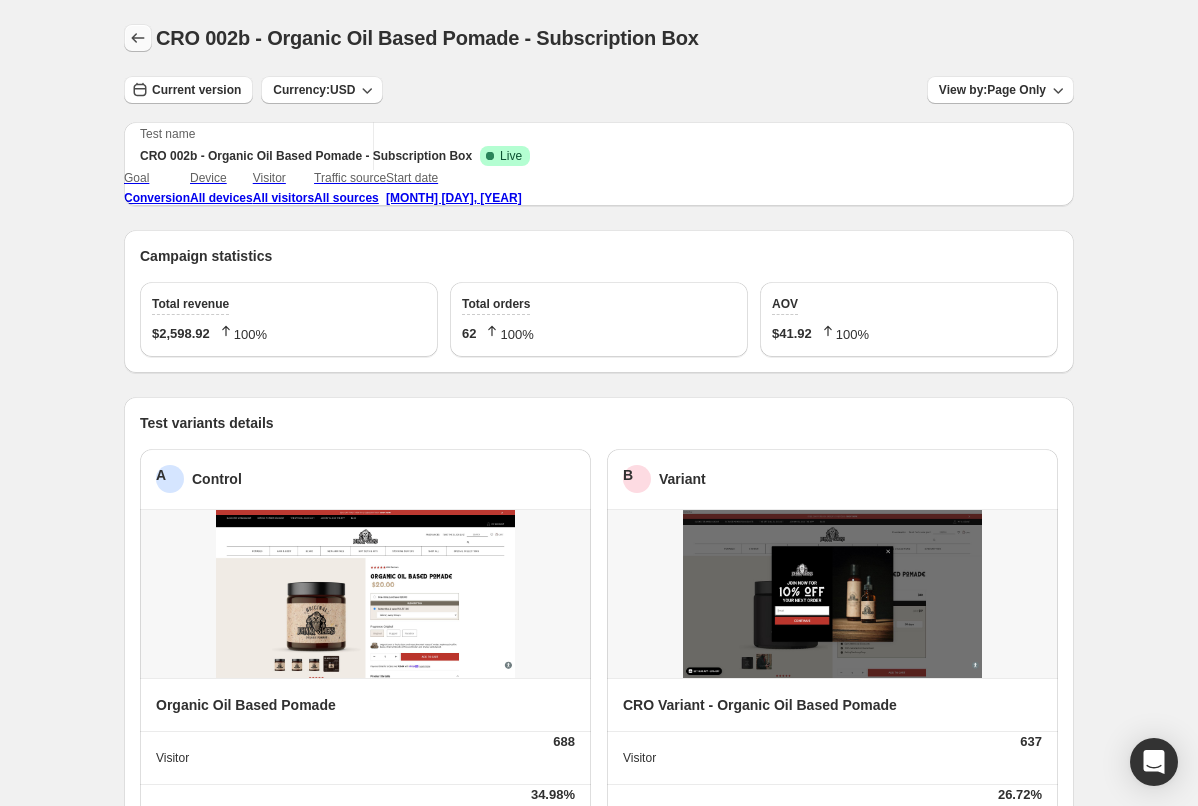 click at bounding box center [138, 38] 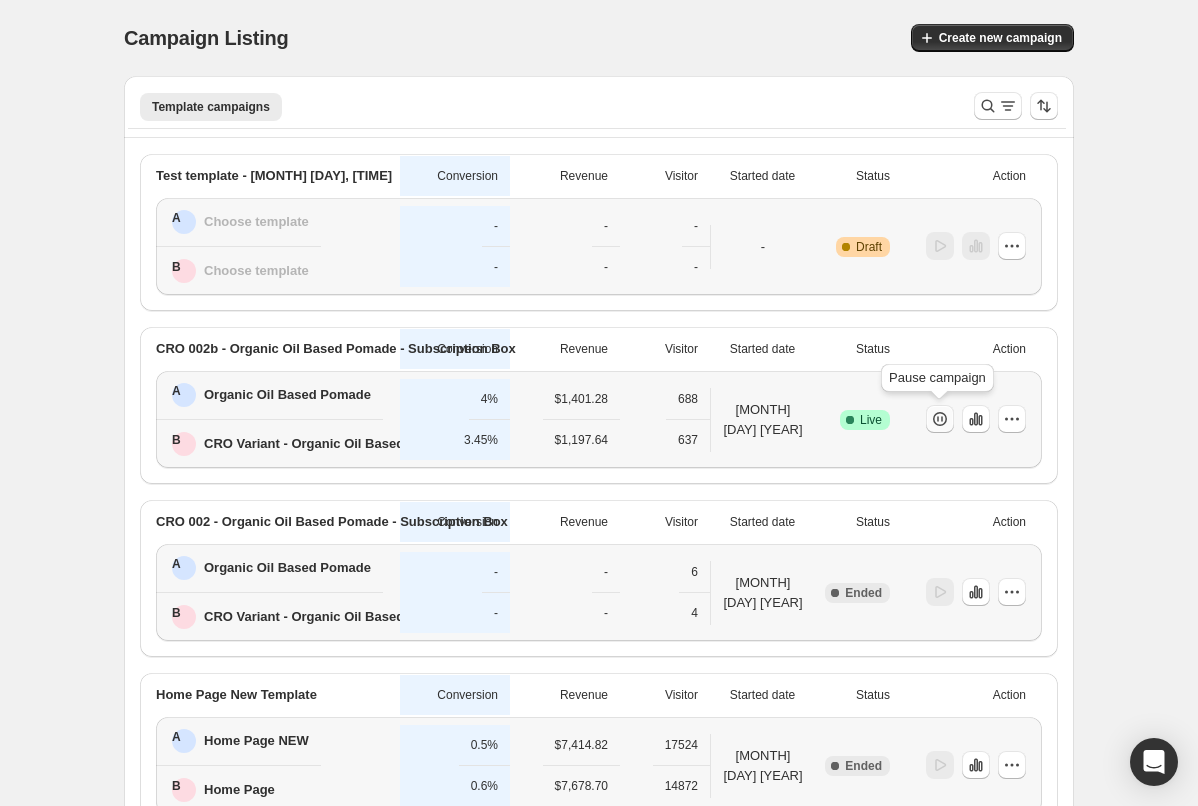 click at bounding box center (940, 419) 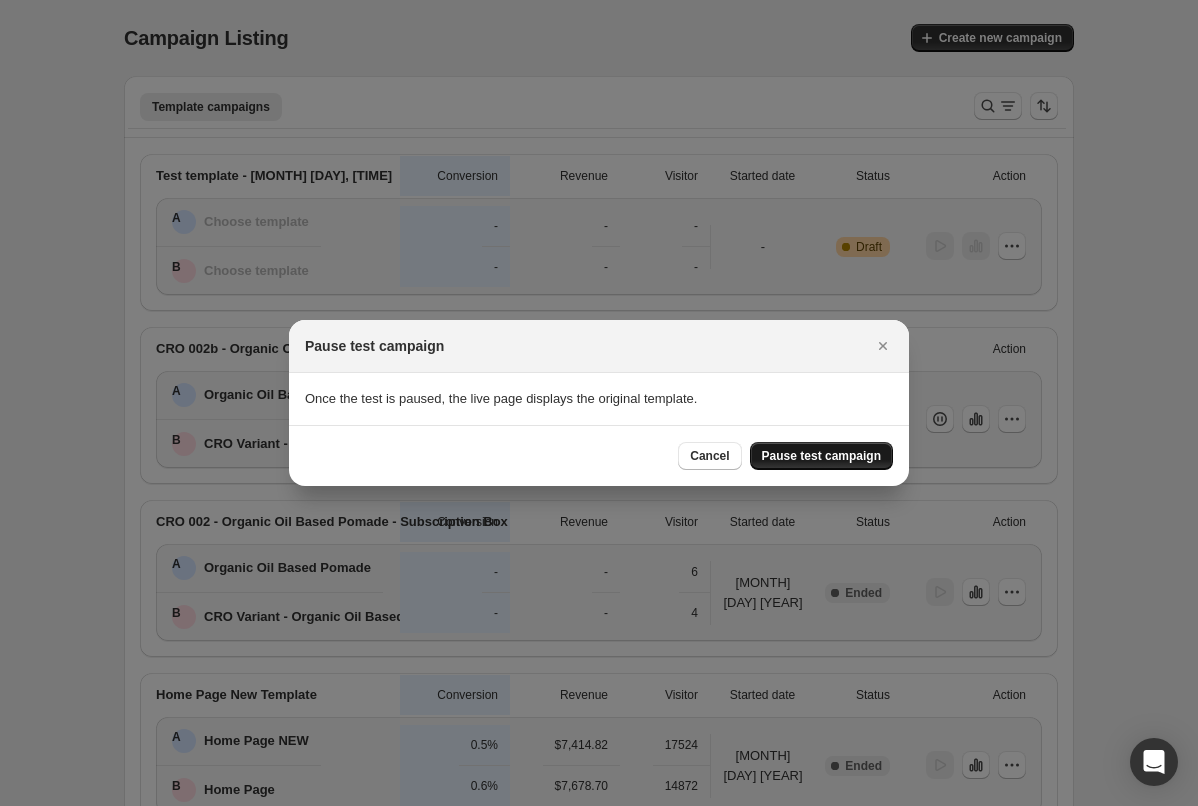 click on "Pause test campaign" at bounding box center (821, 456) 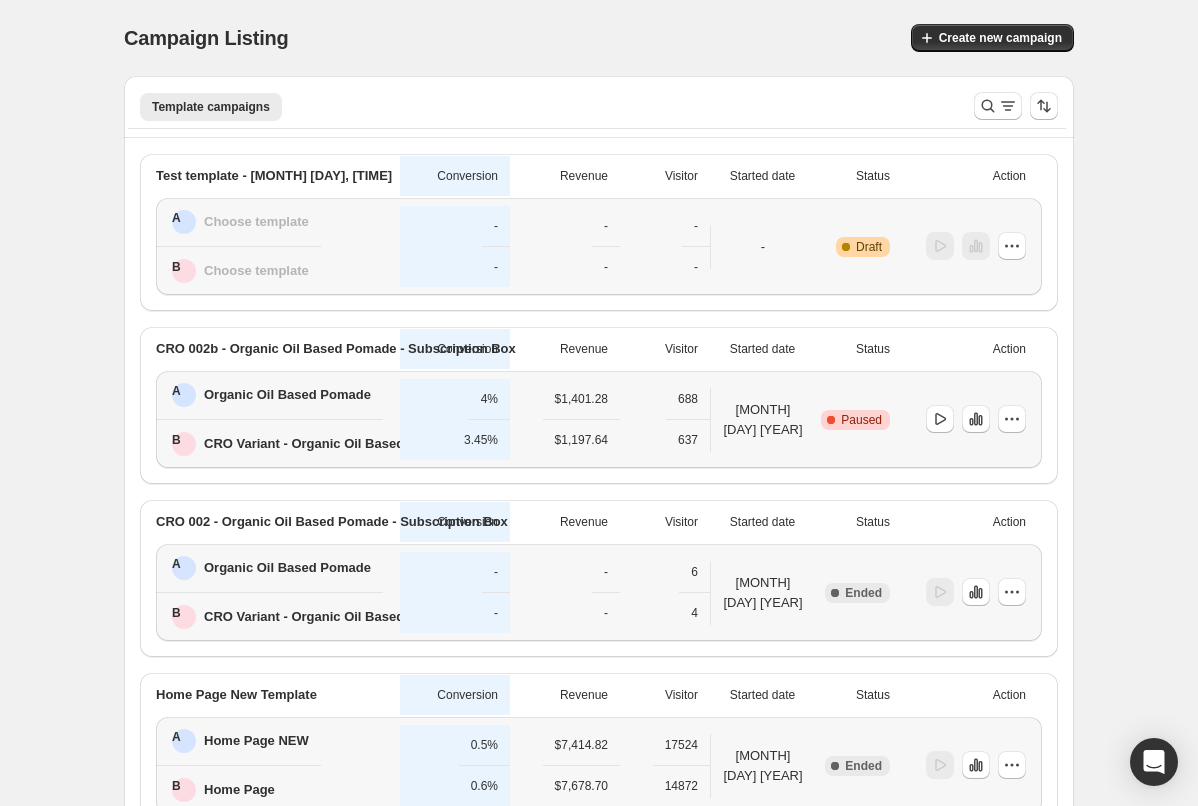 click on "637" at bounding box center (238, 222) 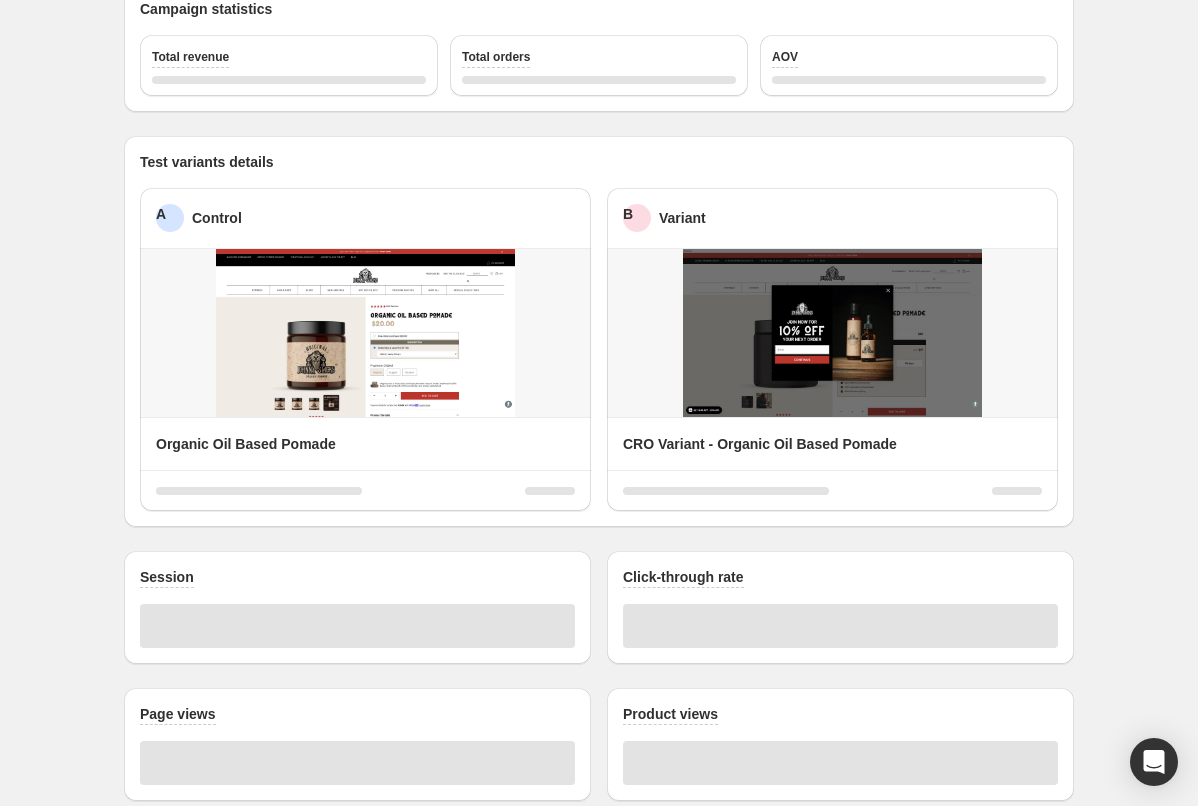 scroll, scrollTop: 327, scrollLeft: 0, axis: vertical 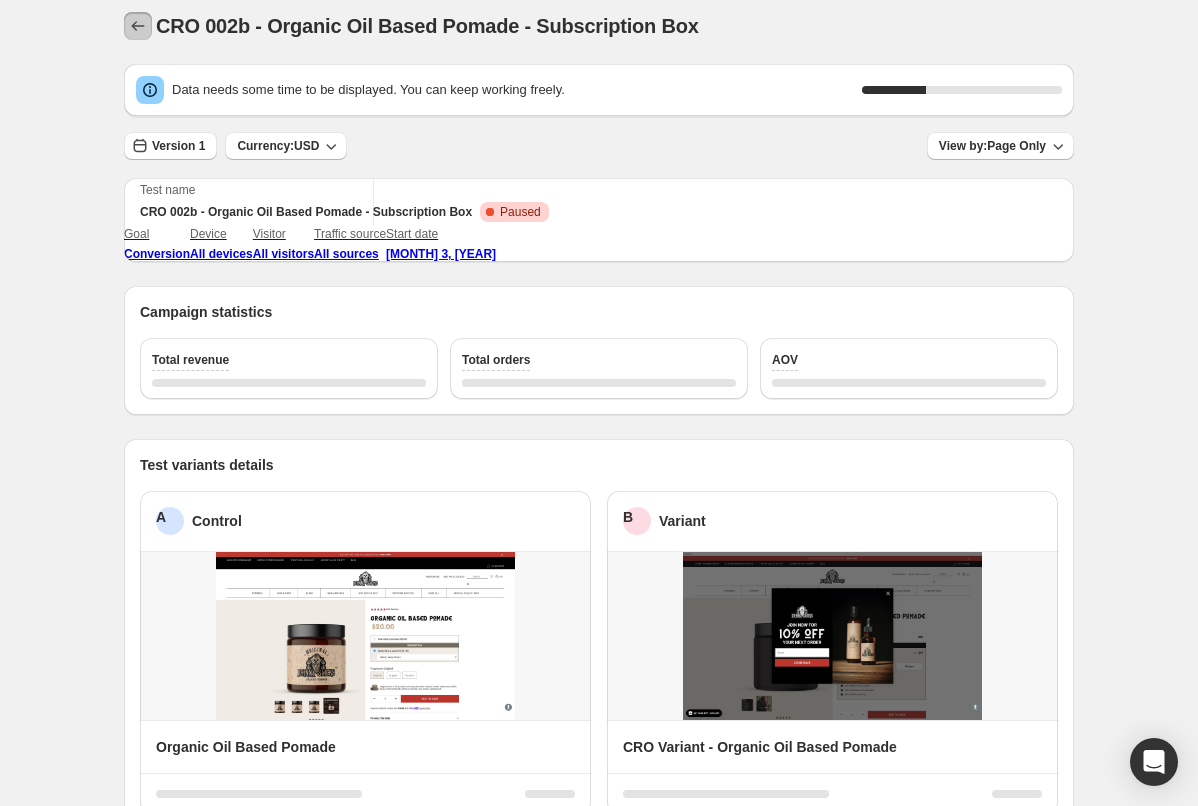 click at bounding box center [138, 26] 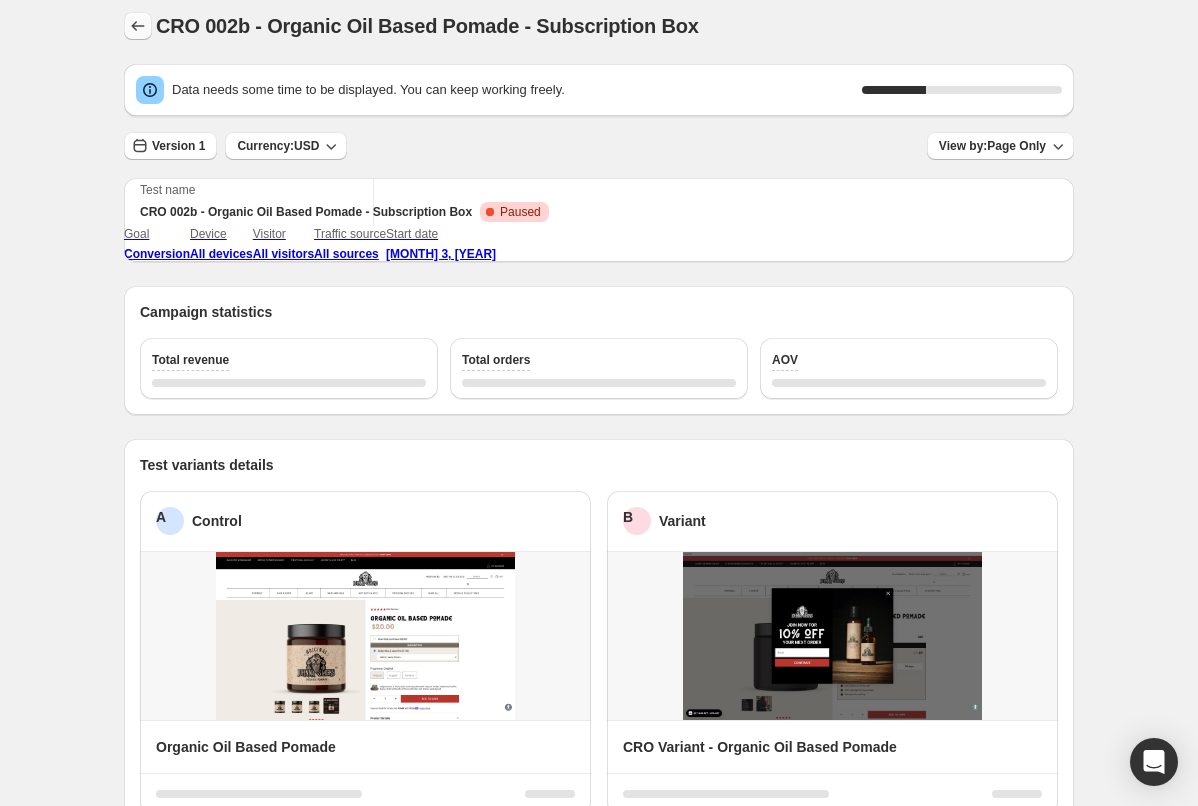 scroll, scrollTop: 0, scrollLeft: 0, axis: both 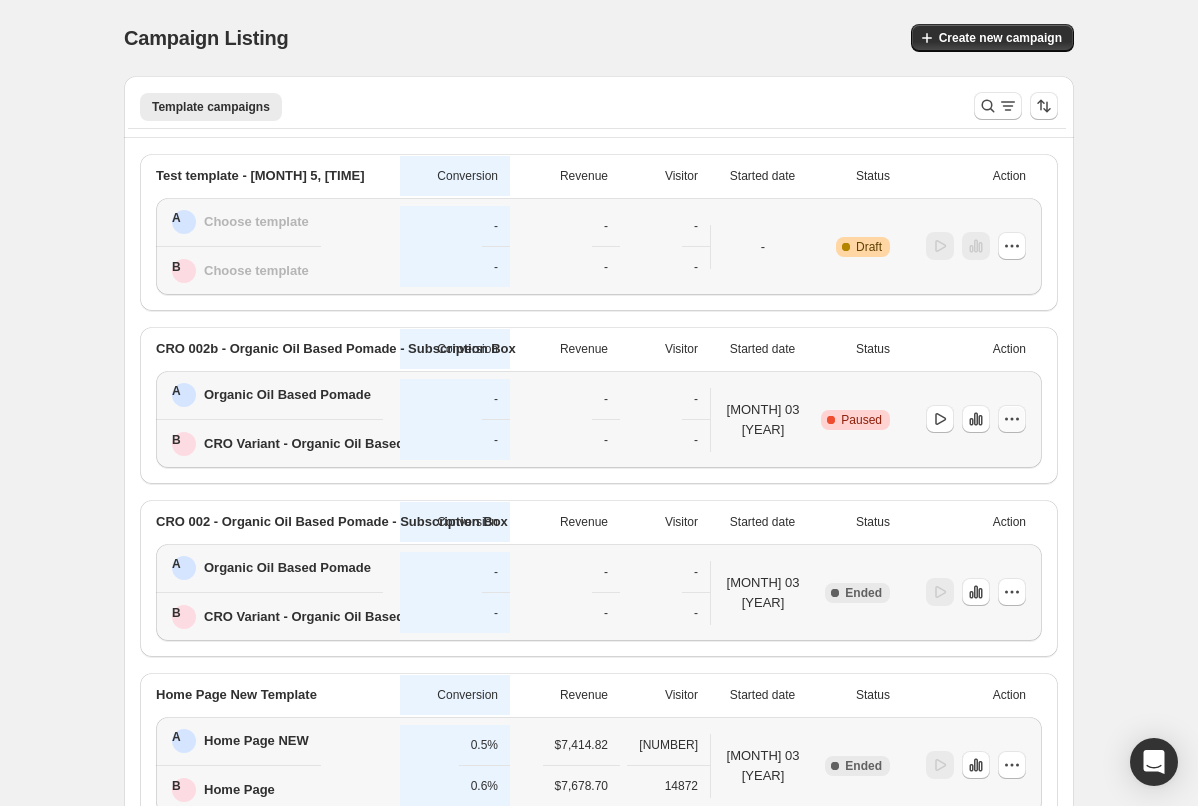 click at bounding box center [1012, 246] 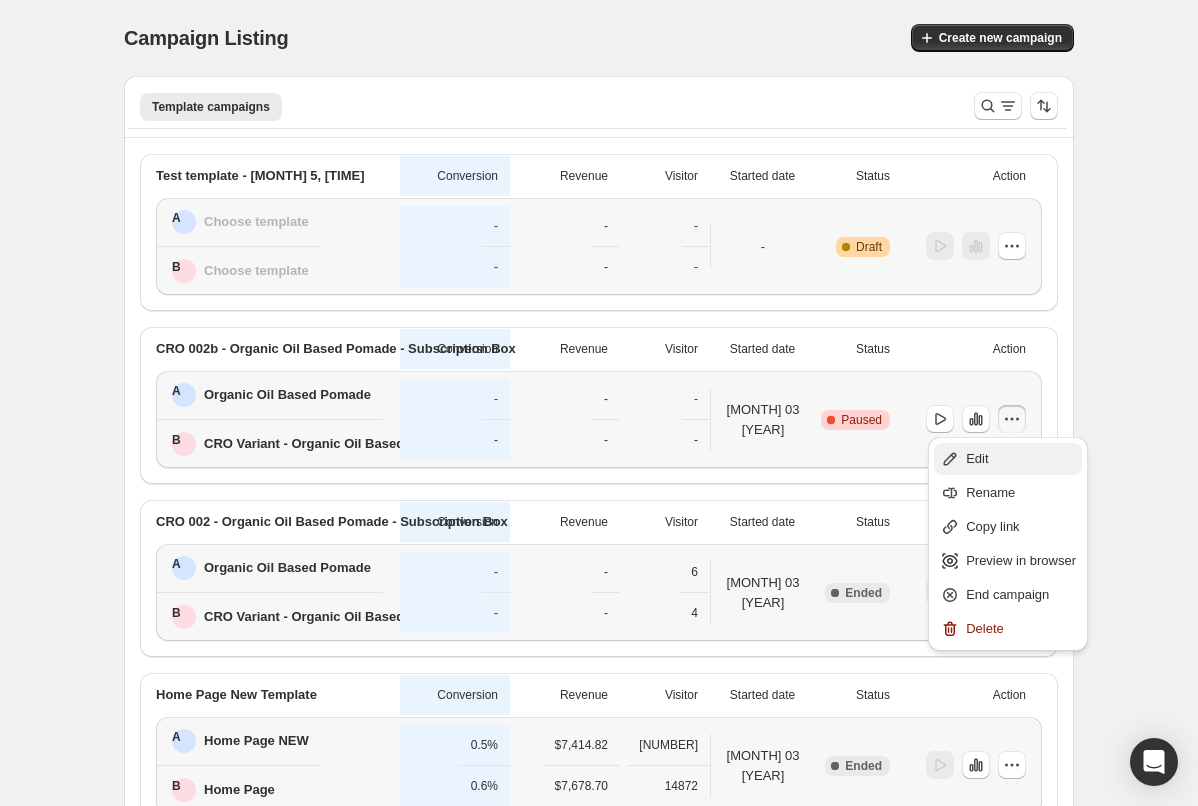 click on "Edit" at bounding box center (1021, 459) 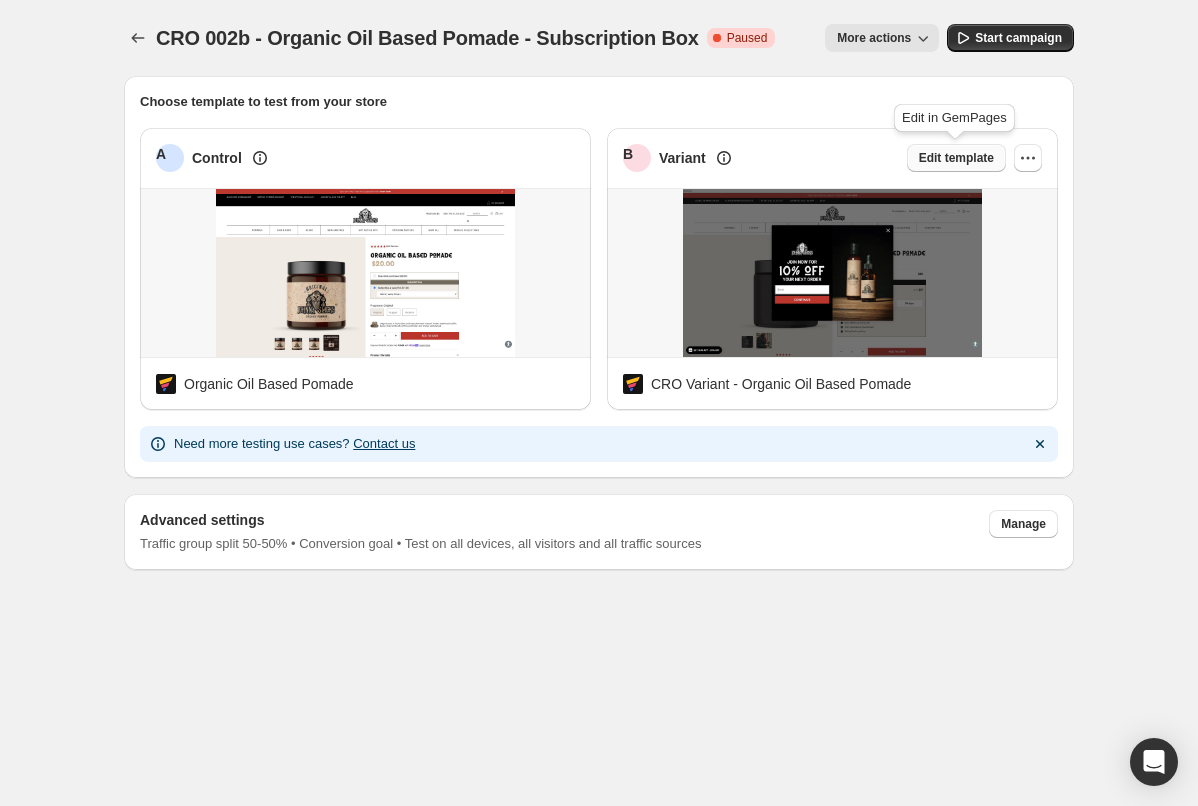 click on "Edit template" at bounding box center [956, 158] 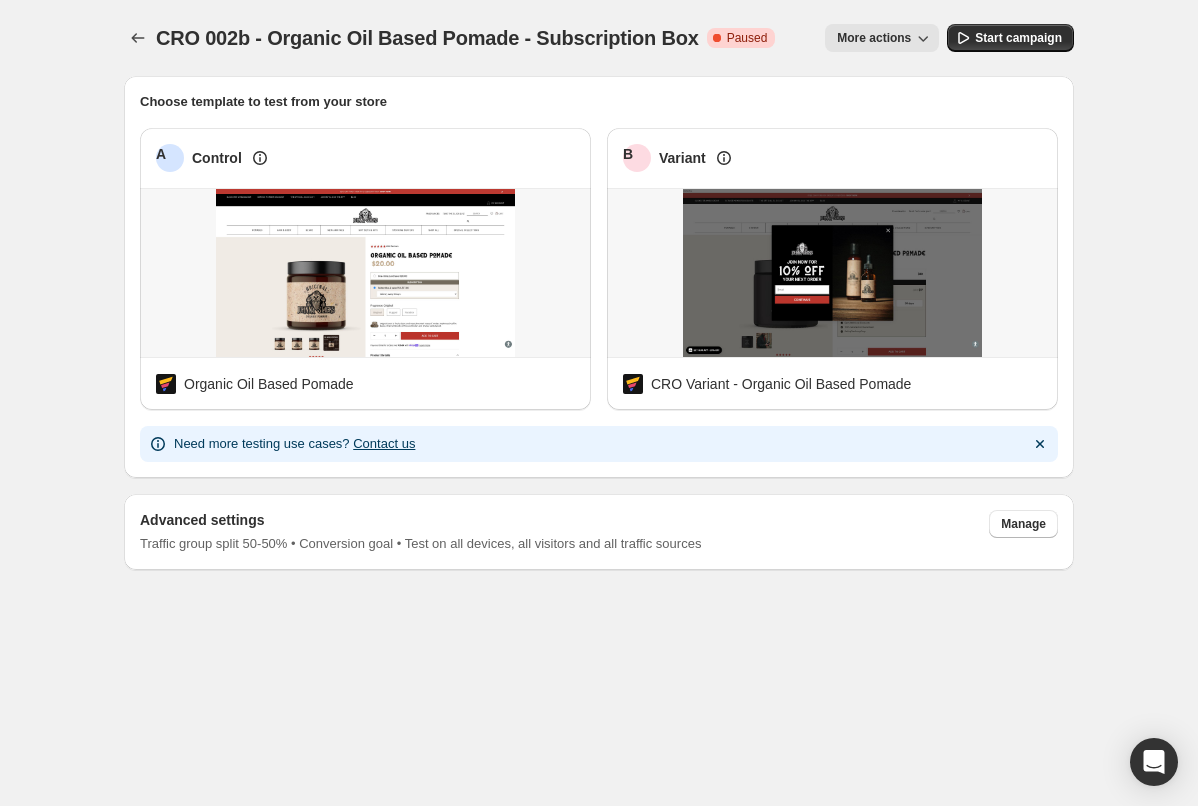 click on "CRO 002b - Organic Oil Based Pomade - Subscription Box. This page is ready CRO 002b - Organic Oil Based Pomade - Subscription Box Critical Complete Paused Preview More actions More actions More actions Start campaign Choose template to test from your store A Control Organic Oil Based Pomade B Variant CRO Variant - Organic Oil Based Pomade Need more testing use cases? Contact us Advanced settings Traffic group split 50-50% • Conversion goal • Test on all devices, all visitors and all traffic sources Manage" at bounding box center [599, 285] 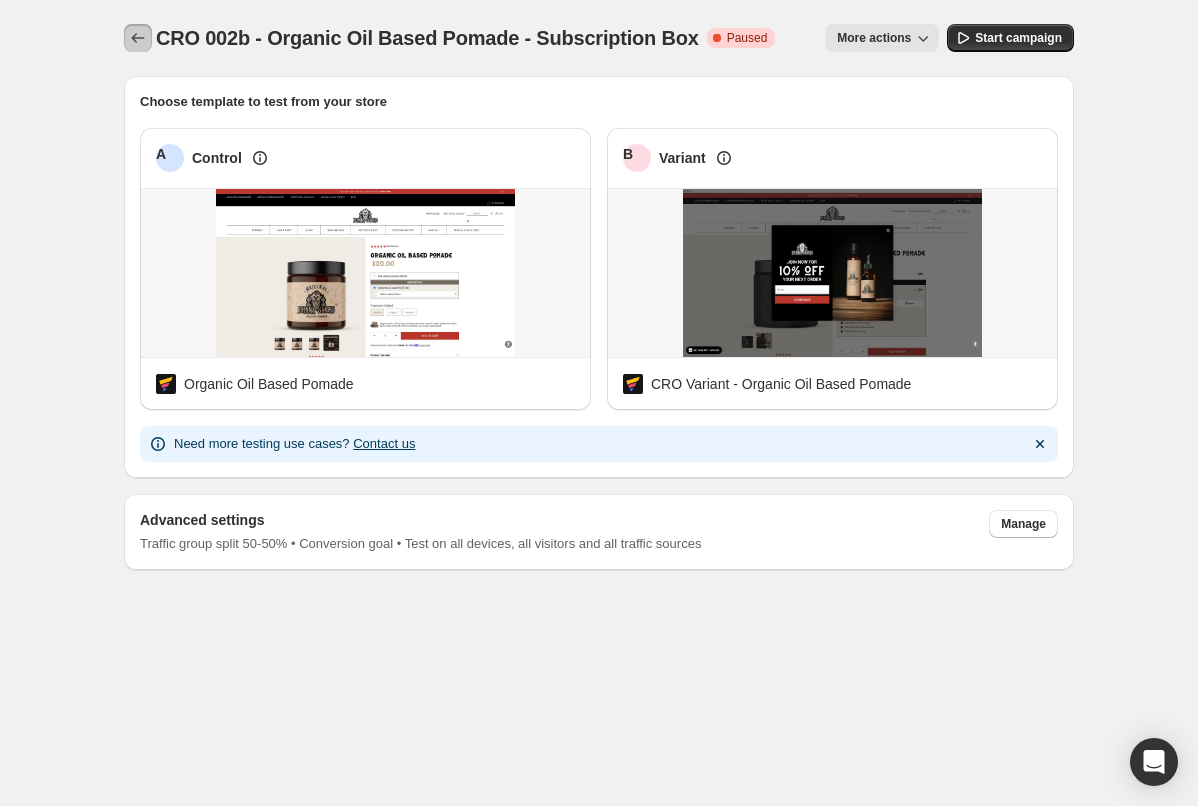 click at bounding box center [138, 38] 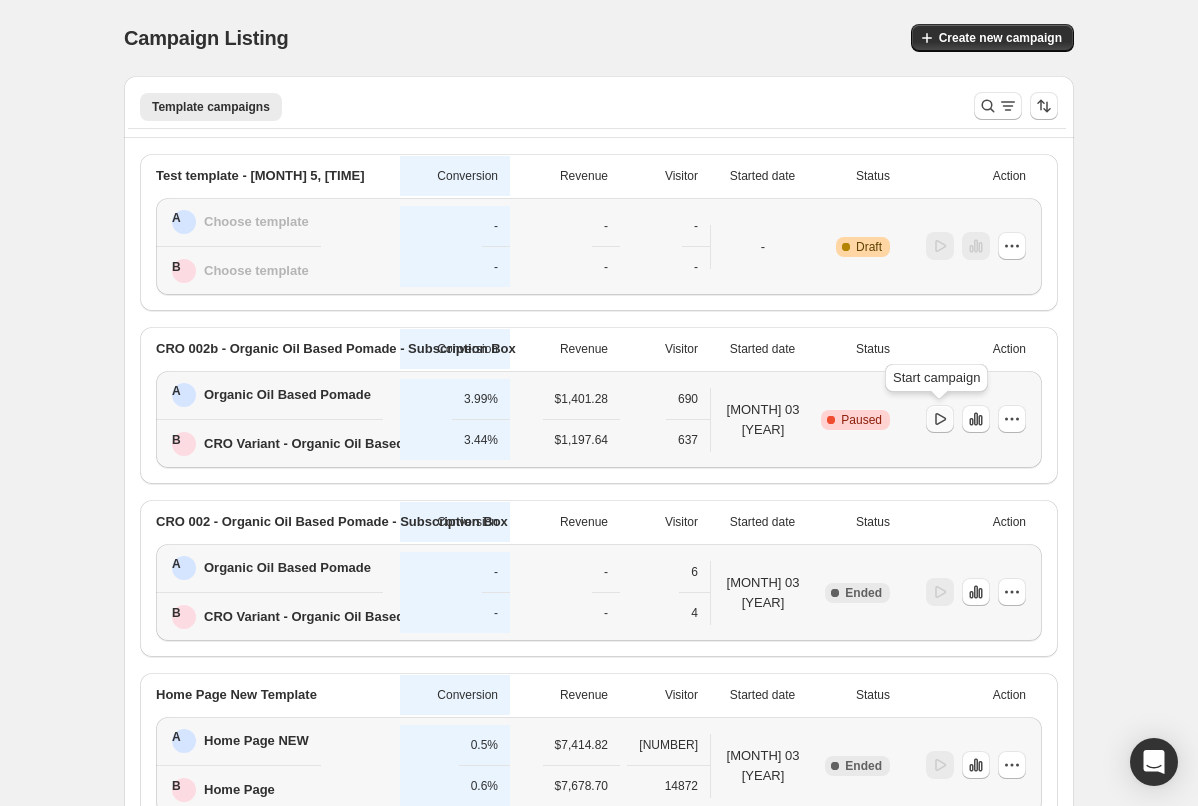 click at bounding box center (940, 419) 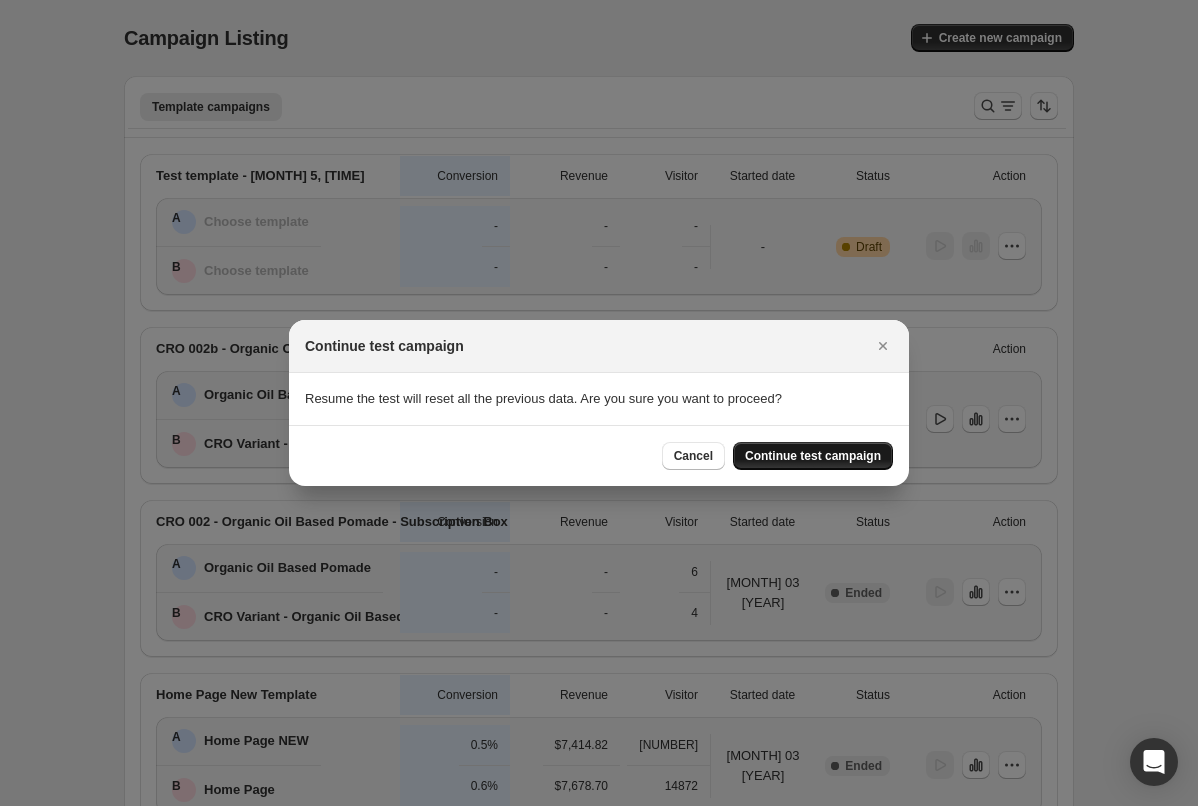 click on "Continue test campaign" at bounding box center (813, 456) 